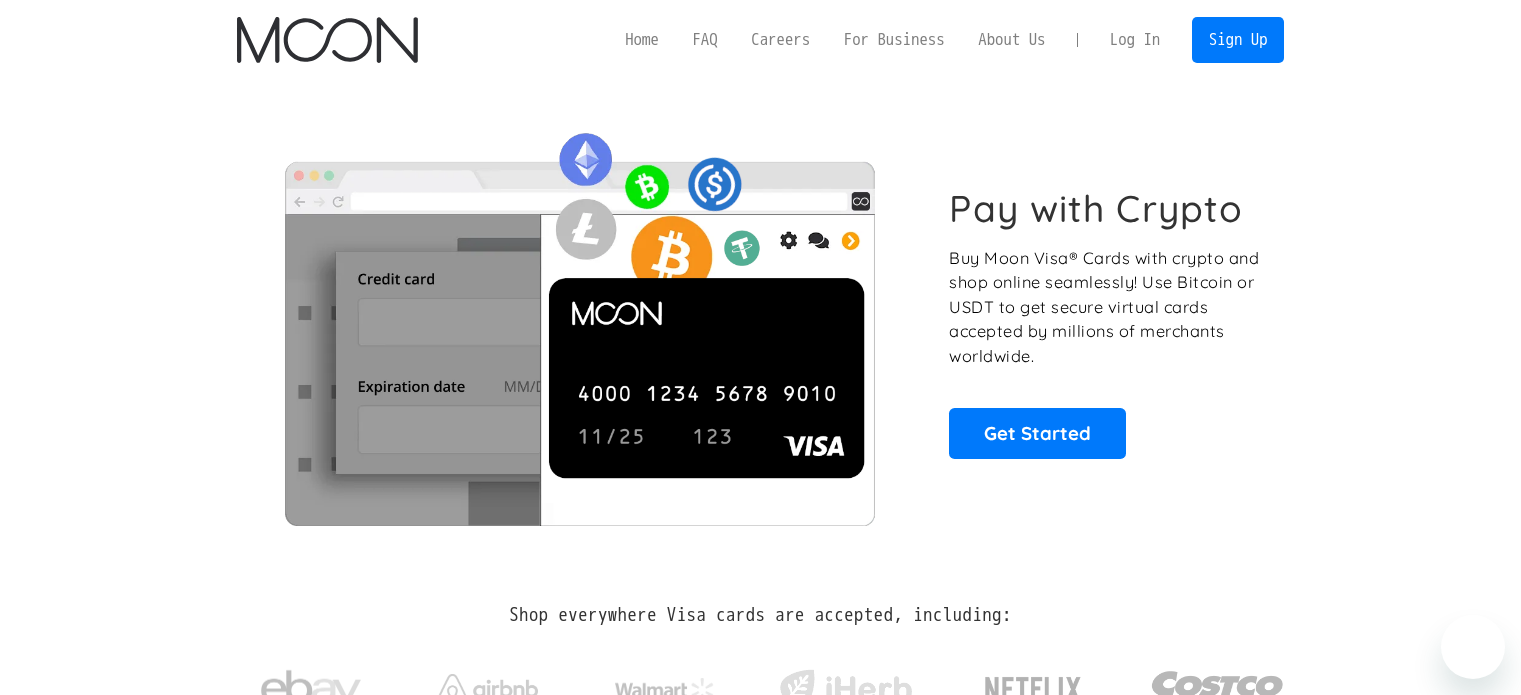 scroll, scrollTop: 0, scrollLeft: 0, axis: both 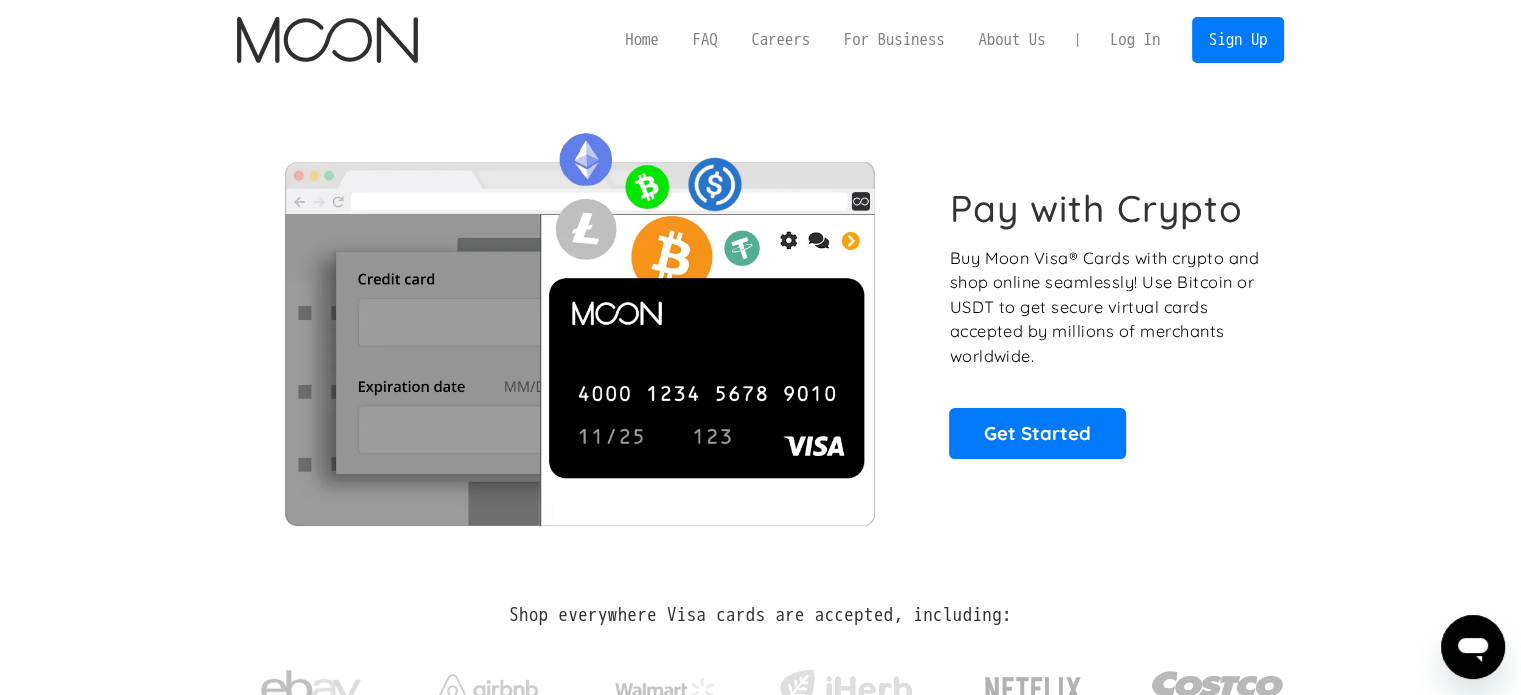 click on "Log In" at bounding box center (1135, 40) 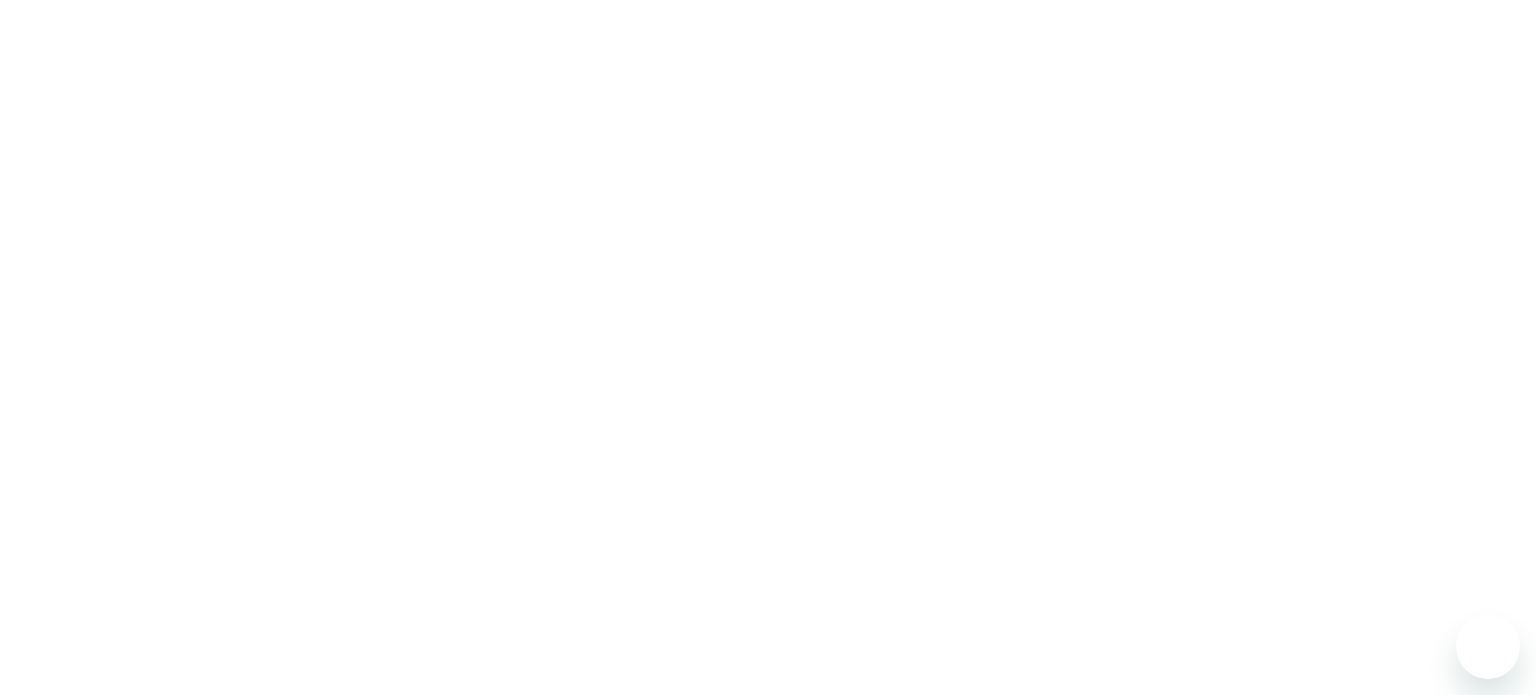 scroll, scrollTop: 0, scrollLeft: 0, axis: both 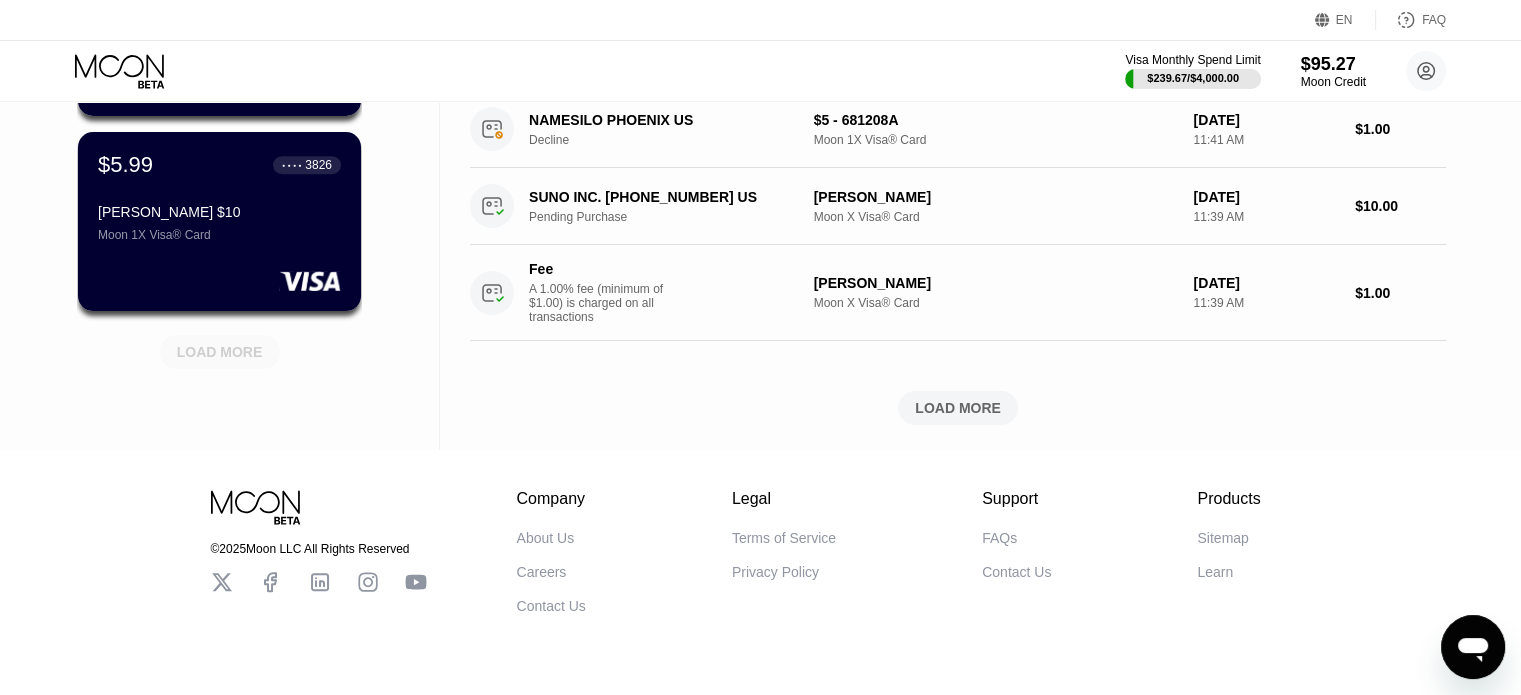 click on "LOAD MORE" at bounding box center (220, 352) 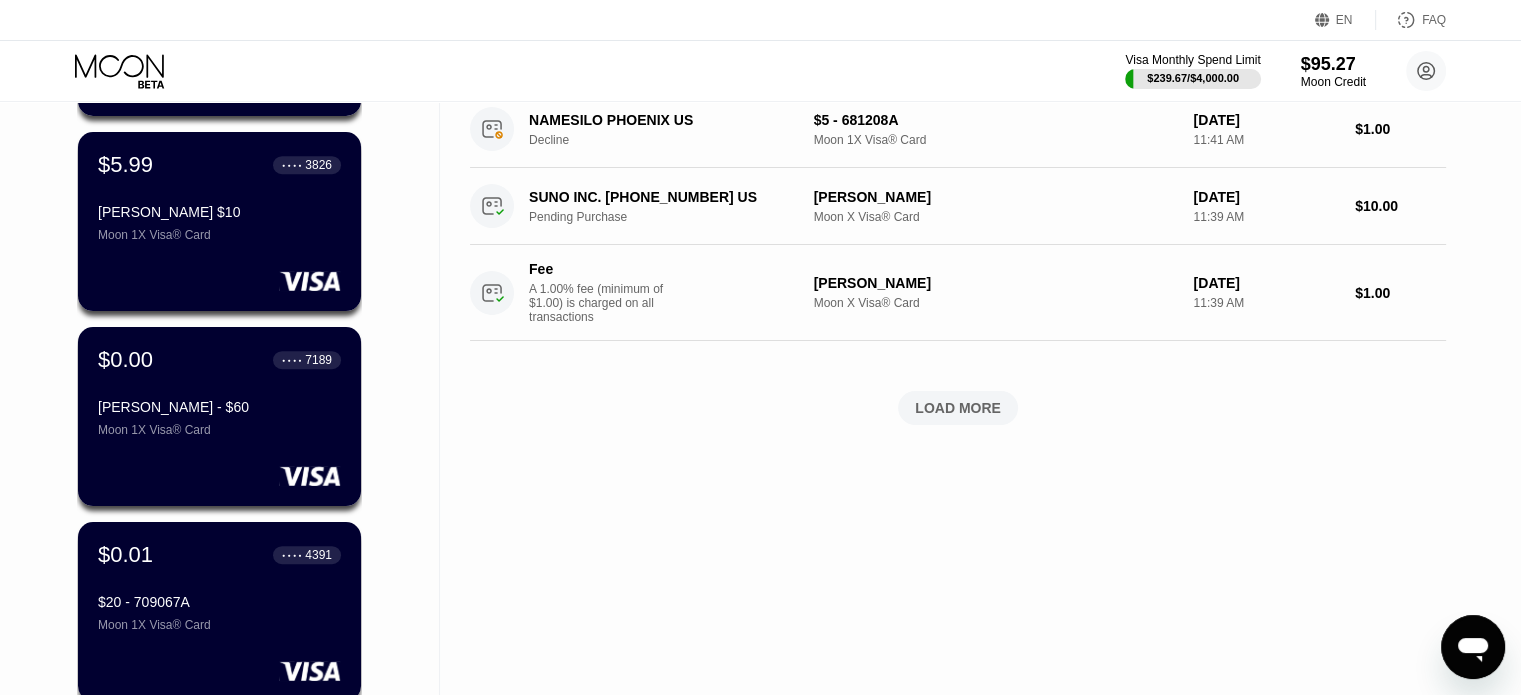 click on "Activity Export Transaction Detail Card or Product Detail Date & Time Amount GOOGLE *YouTube          g.co/helppay#GB Pending Purchase Monica $10 Moon 1X Visa® Card Jul 13, 2025 2:37 PM $4.00 Card Created Moon Credit Used: $25.00 My Moon 1X Visa® Card #17 Moon 1X Visa® Card Jul 13, 2025 2:16 PM $25.00 Card Created Moon Credit Used: $25.00 Monica $25 Moon 1X Visa® Card Jul 13, 2025 2:15 PM $25.00 Card Created Moon Credit Used: $10.00 Monica 10$ Moon 1X Visa® Card Jul 13, 2025 2:14 PM $10.00 Card Created Moon Credit Used: $10.00 Monica 10$ Moon 1X Visa® Card Jul 13, 2025 2:13 PM $10.00 Card Created Moon Credit Used: $10.00 Monica $10 Moon 1X Visa® Card Jul 13, 2025 2:11 PM $10.00 Purchased Moon Credit Settled Purchase Moon Credit Jul 13, 2025 1:59 PM $140.01 PW *NAMESILO             PHOENIX      US Decline $5 - 681208A Moon 1X Visa® Card Jul 13, 2025 11:43 AM $1.88 PW *NAMESILO             PHOENIX      US Decline $5 - 681208A Moon 1X Visa® Card Jul 13, 2025 11:43 AM $1.88 Decline $5 - 681208A 11:41 AM" at bounding box center [958, 298] 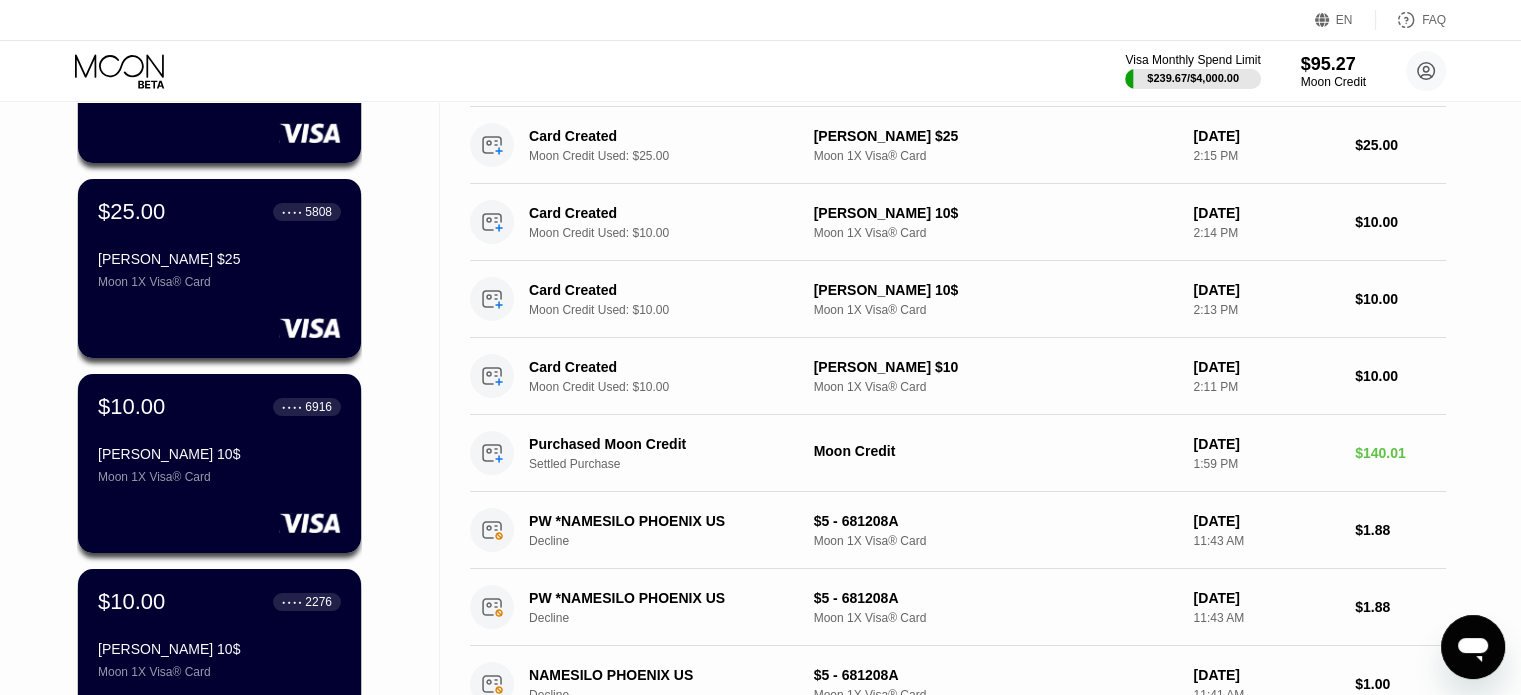 scroll, scrollTop: 0, scrollLeft: 0, axis: both 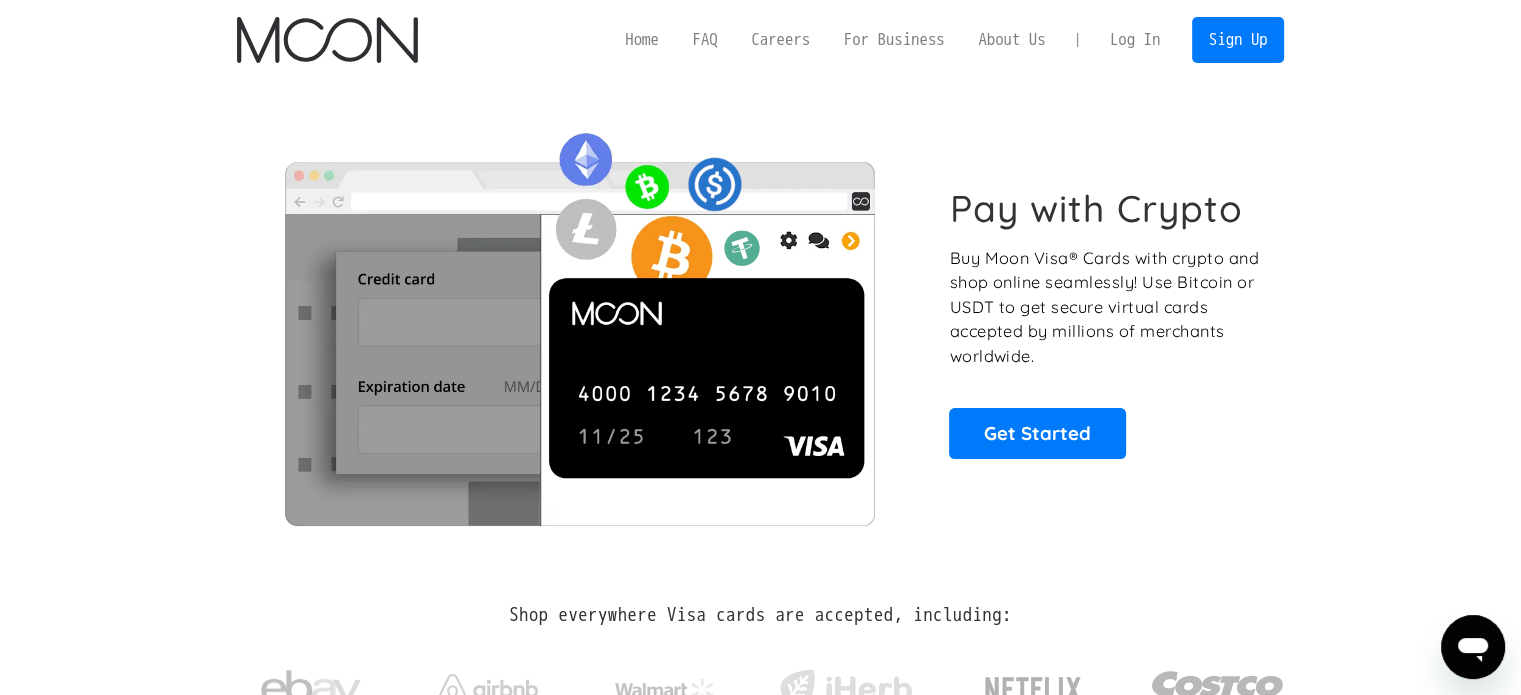 click on "Log In" at bounding box center (1135, 40) 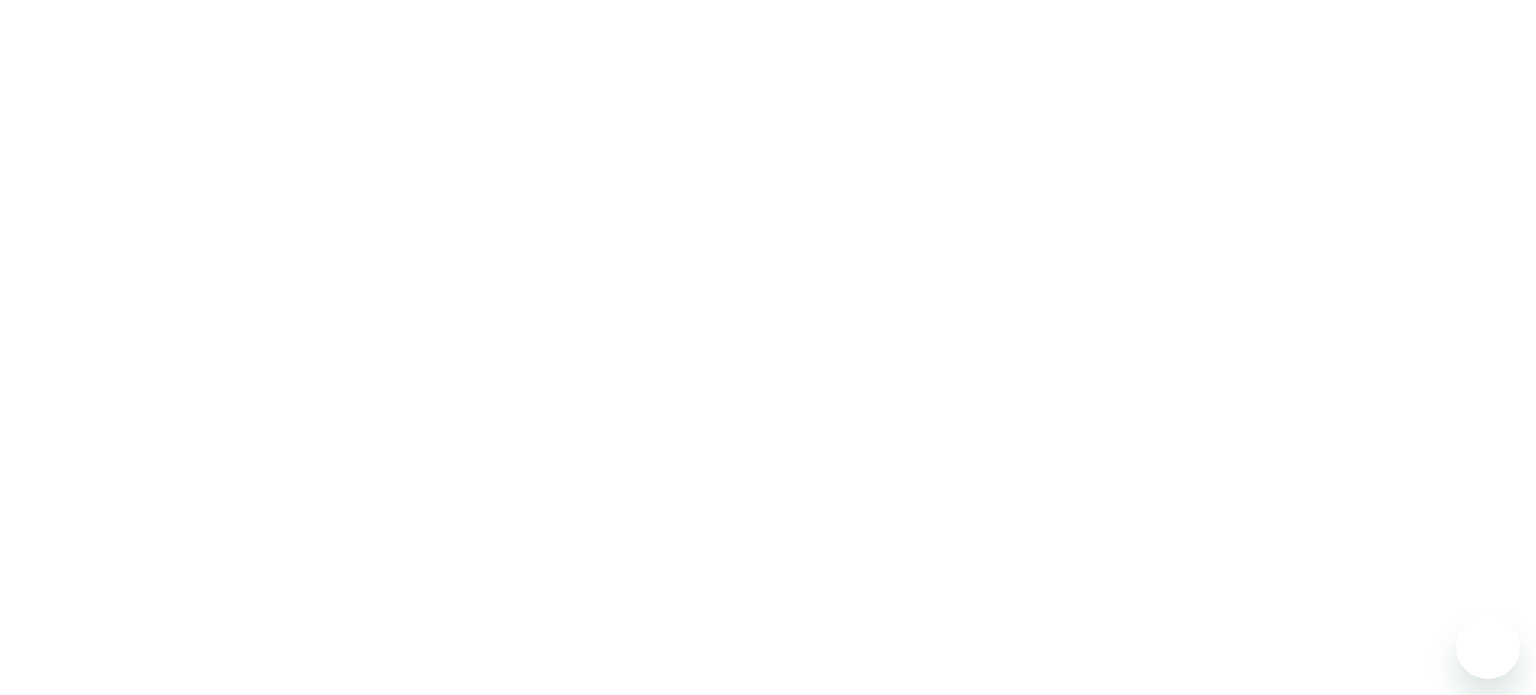 scroll, scrollTop: 0, scrollLeft: 0, axis: both 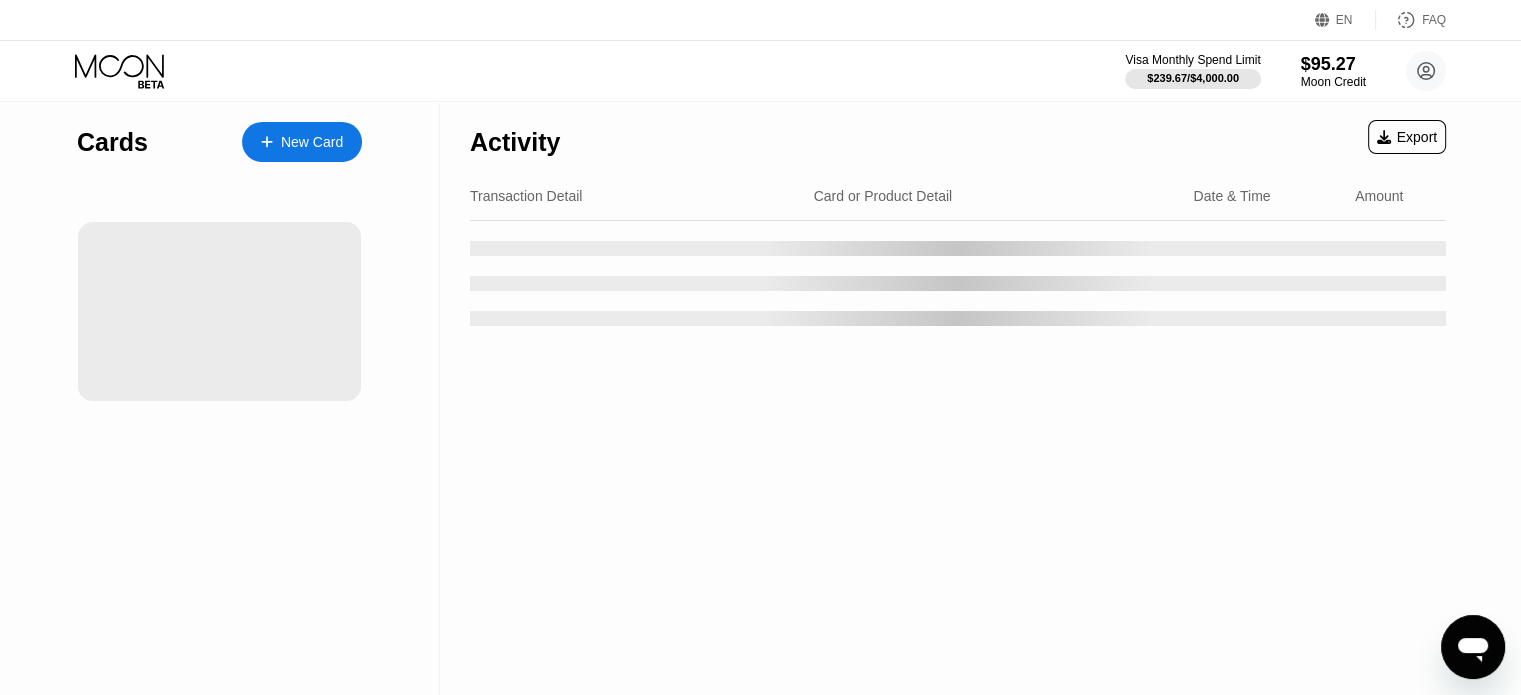 click on "Visa Monthly Spend Limit $239.67 / $4,000.00 $95.27 Moon Credit Hossein Ghorbani thehosseinxo@gmail.com  Home Settings Support Careers About Us Log out Privacy policy Terms" at bounding box center [760, 71] 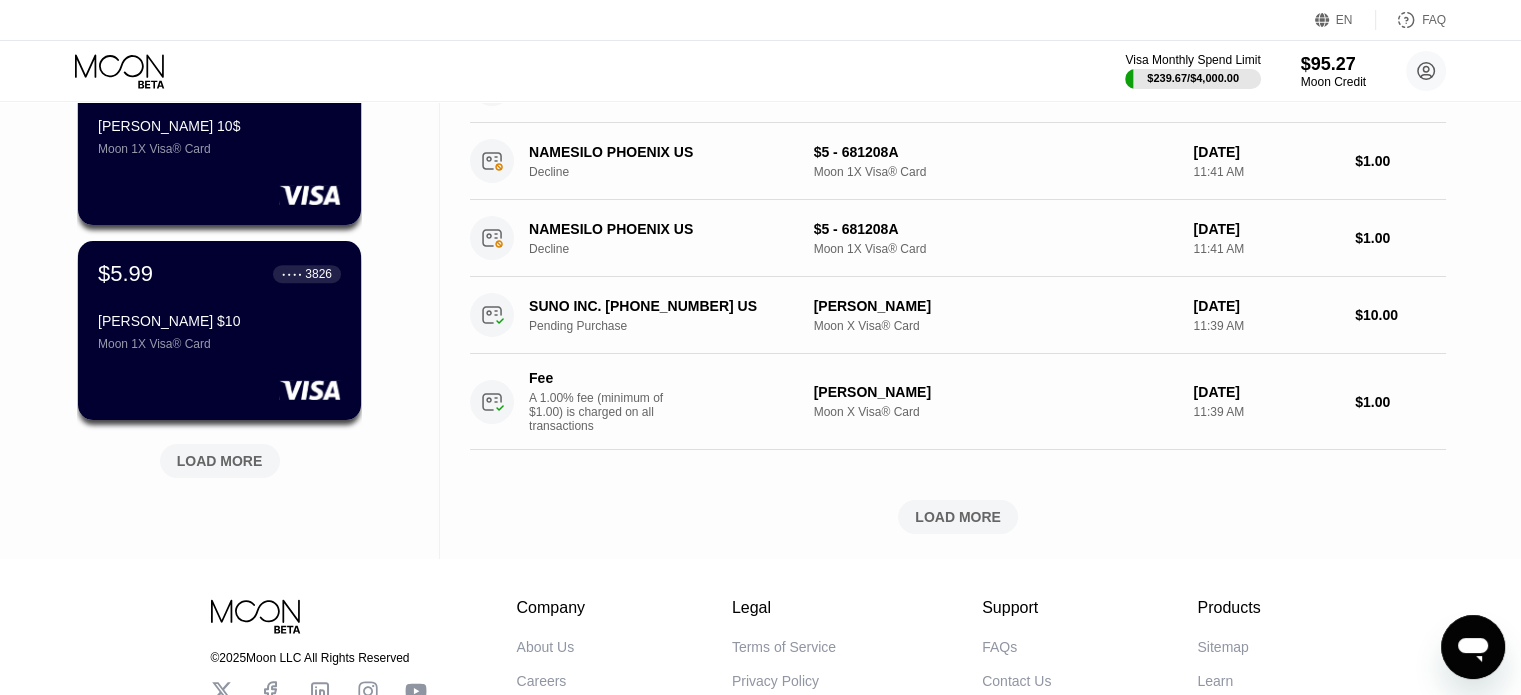 scroll, scrollTop: 900, scrollLeft: 0, axis: vertical 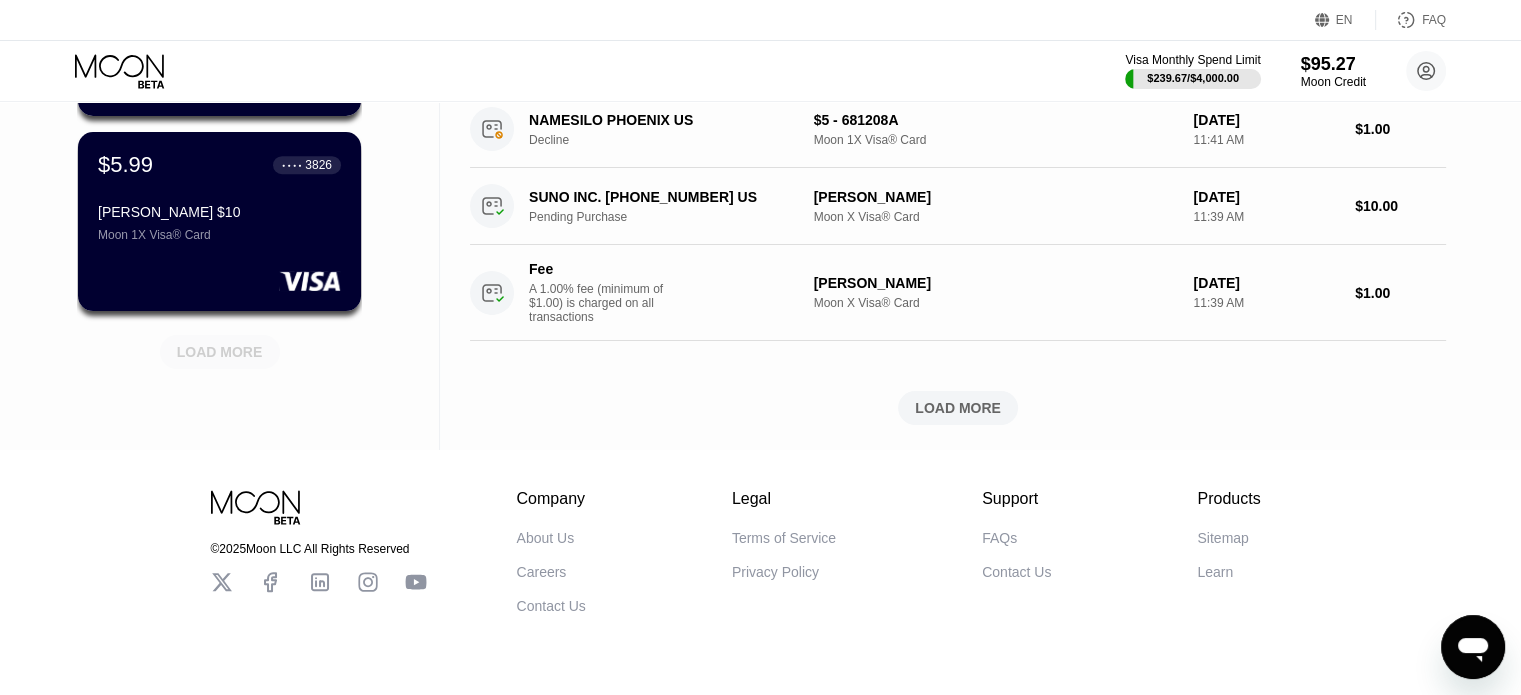 click on "LOAD MORE" at bounding box center [220, 352] 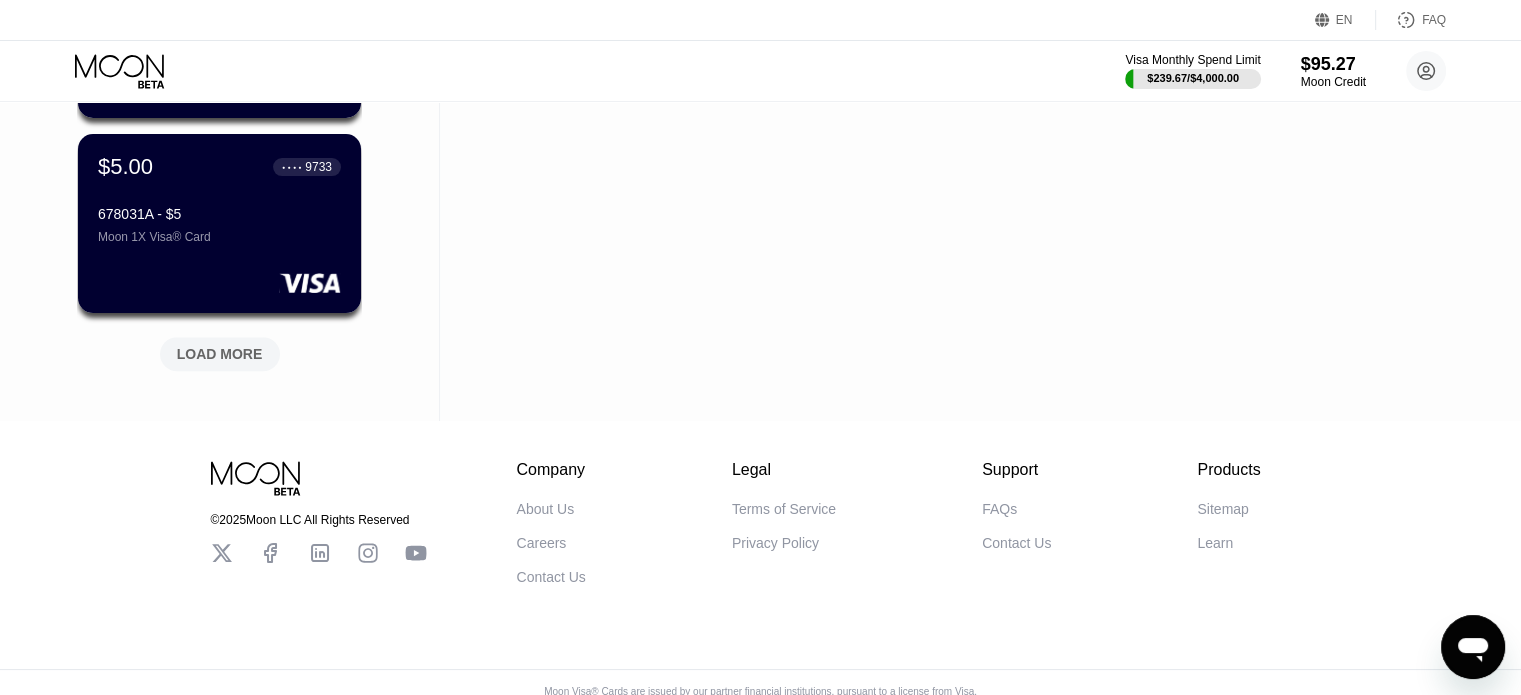scroll, scrollTop: 1904, scrollLeft: 0, axis: vertical 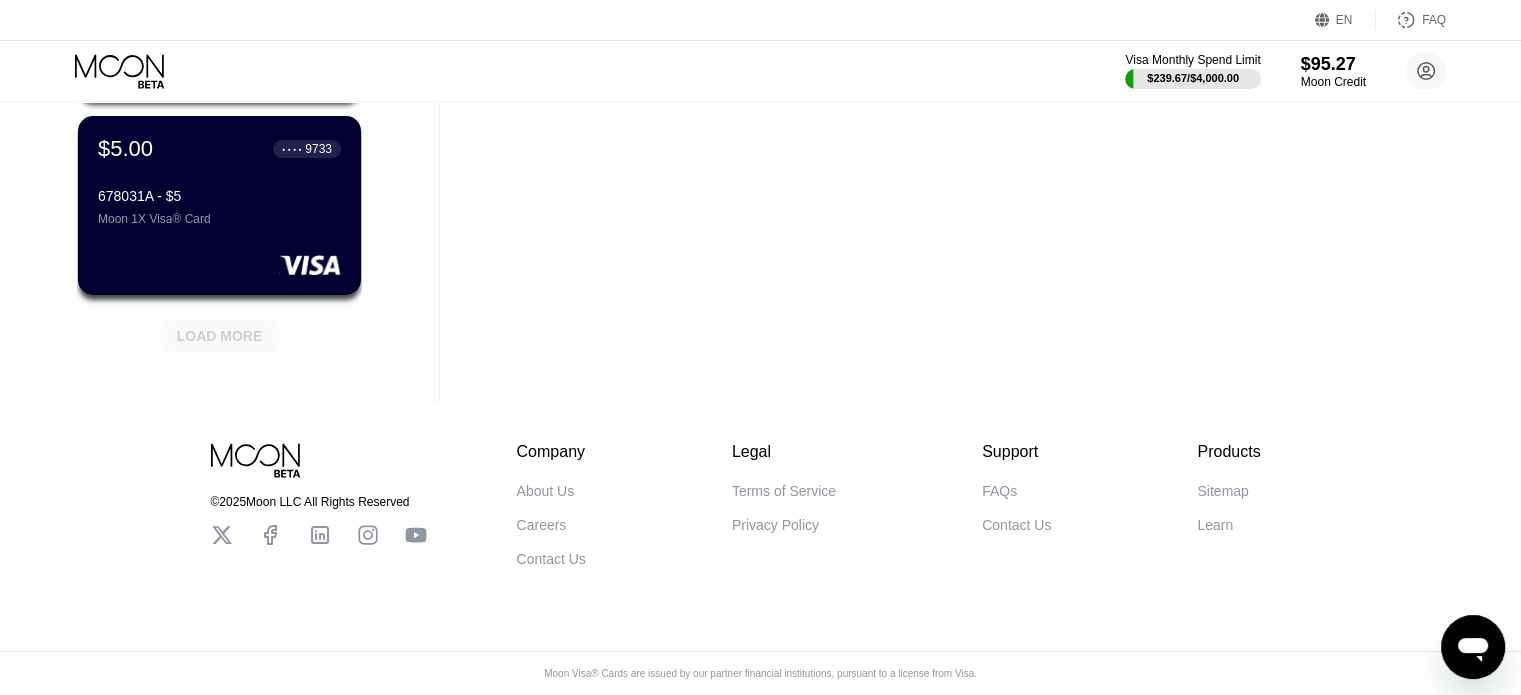 click on "LOAD MORE" at bounding box center [220, 336] 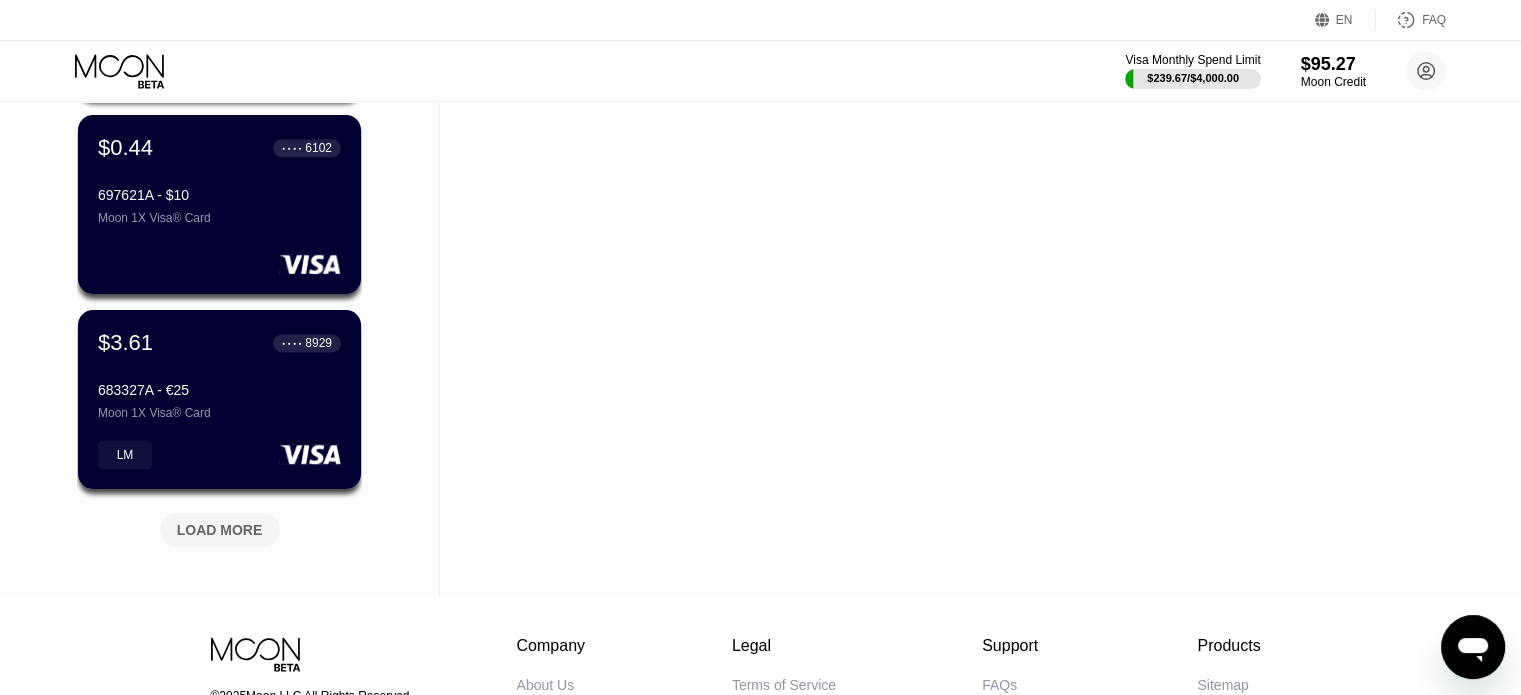 scroll, scrollTop: 2880, scrollLeft: 0, axis: vertical 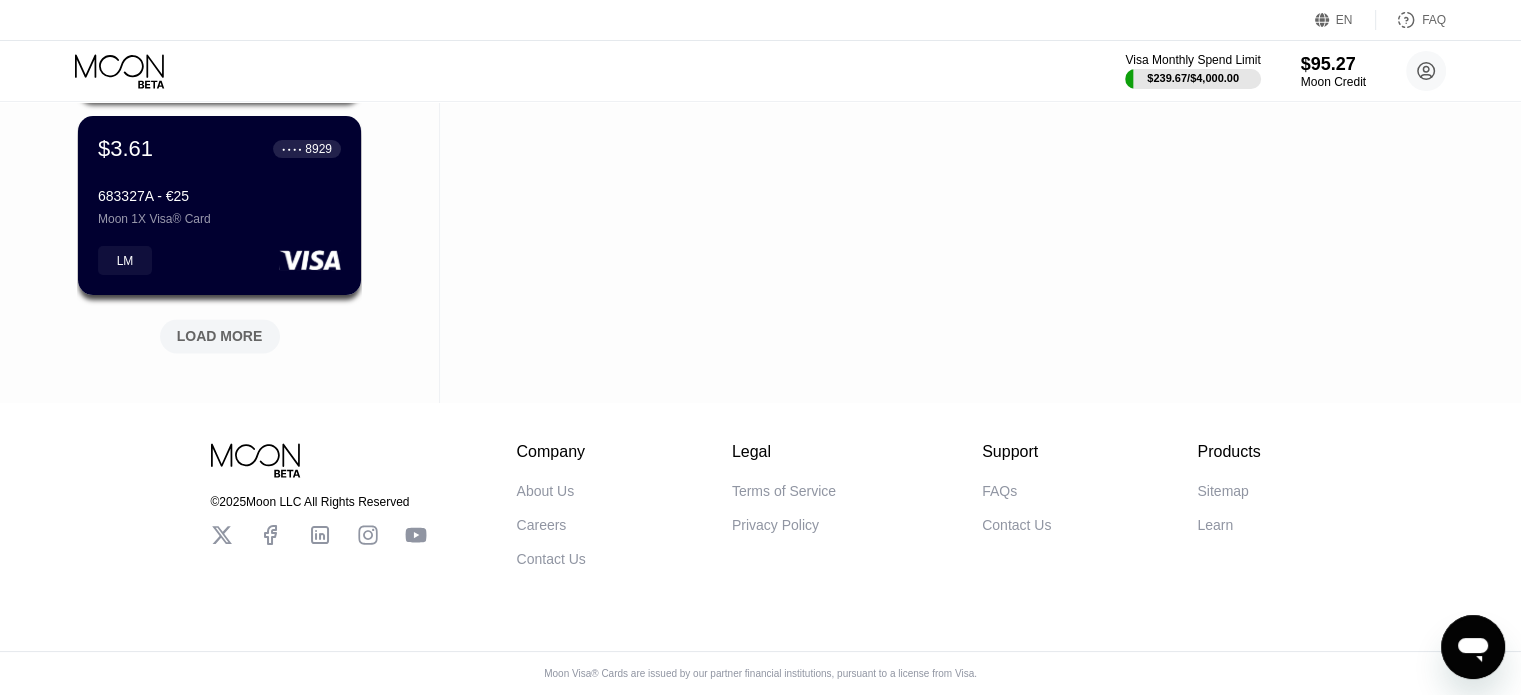 click on "LOAD MORE" at bounding box center [220, 336] 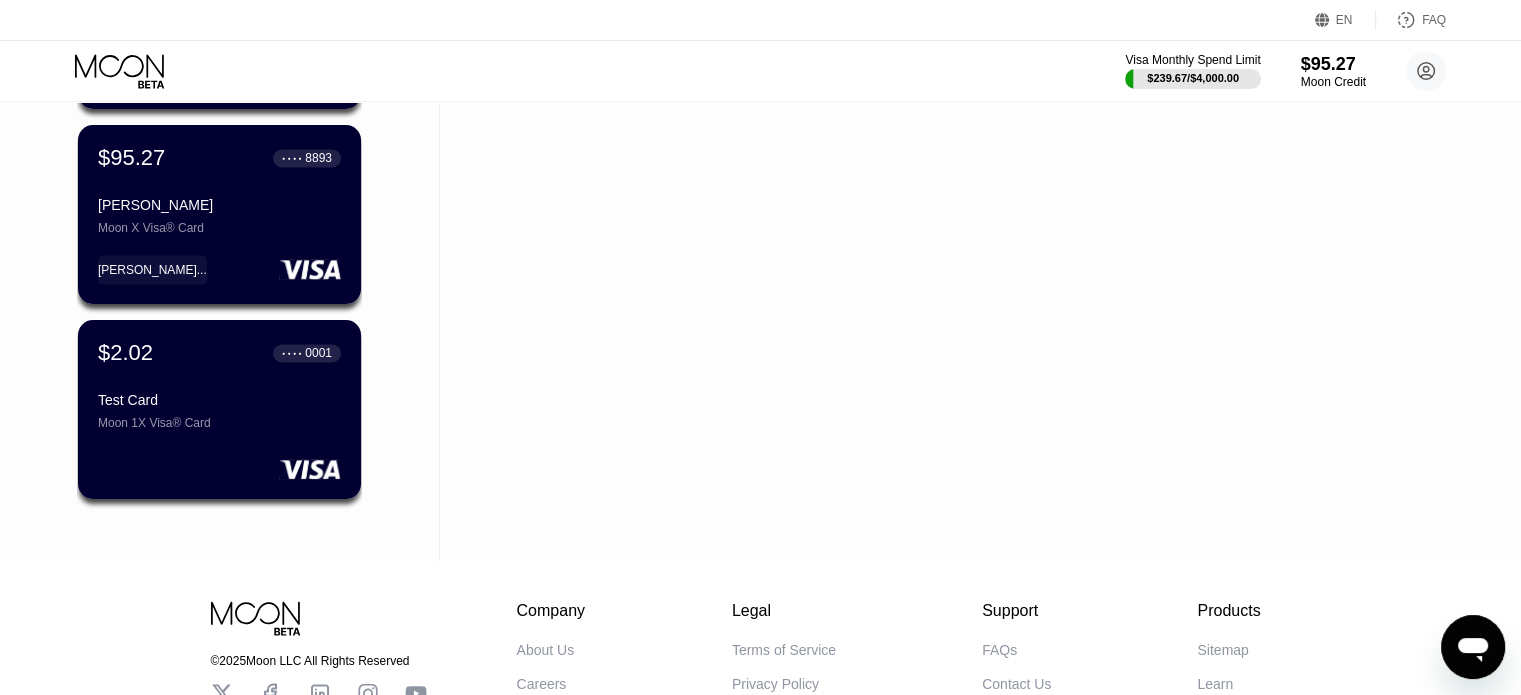 scroll, scrollTop: 3219, scrollLeft: 0, axis: vertical 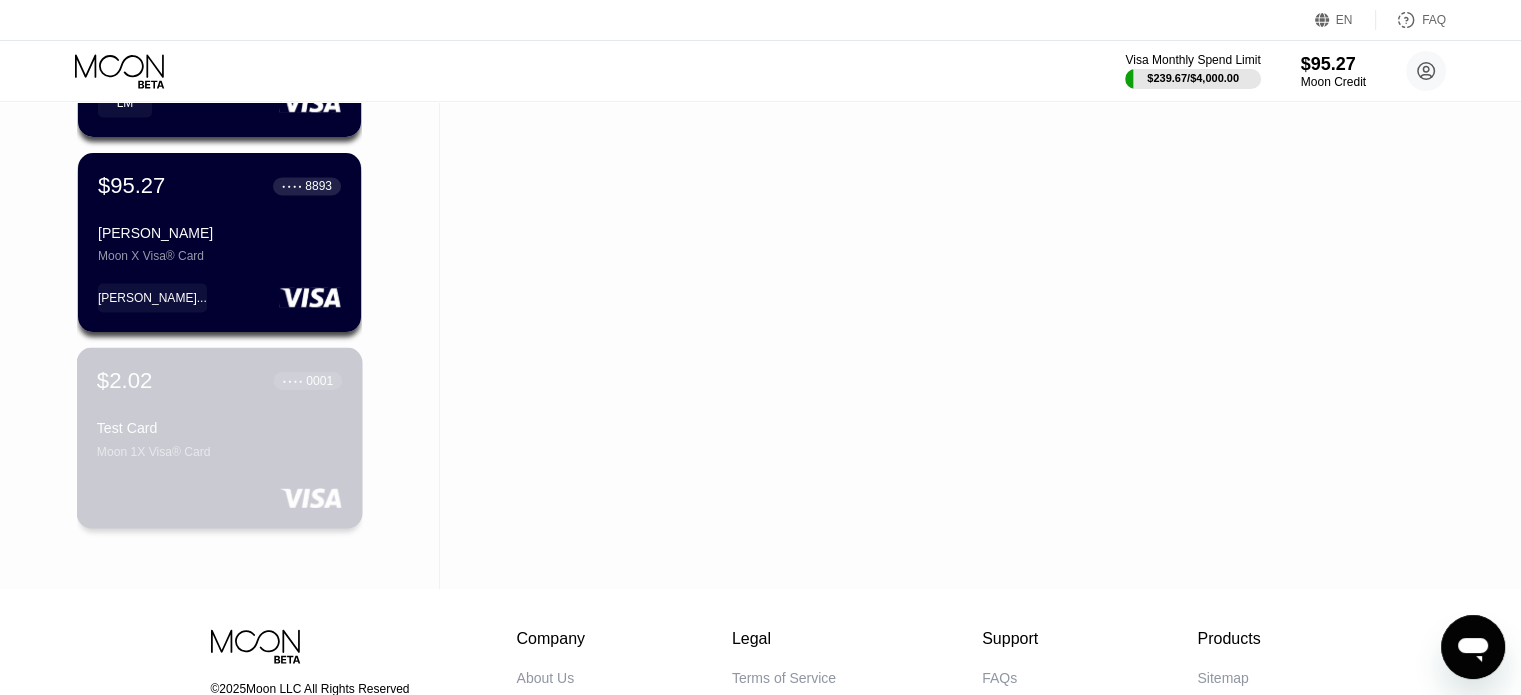 click on "Test Card" at bounding box center [219, 428] 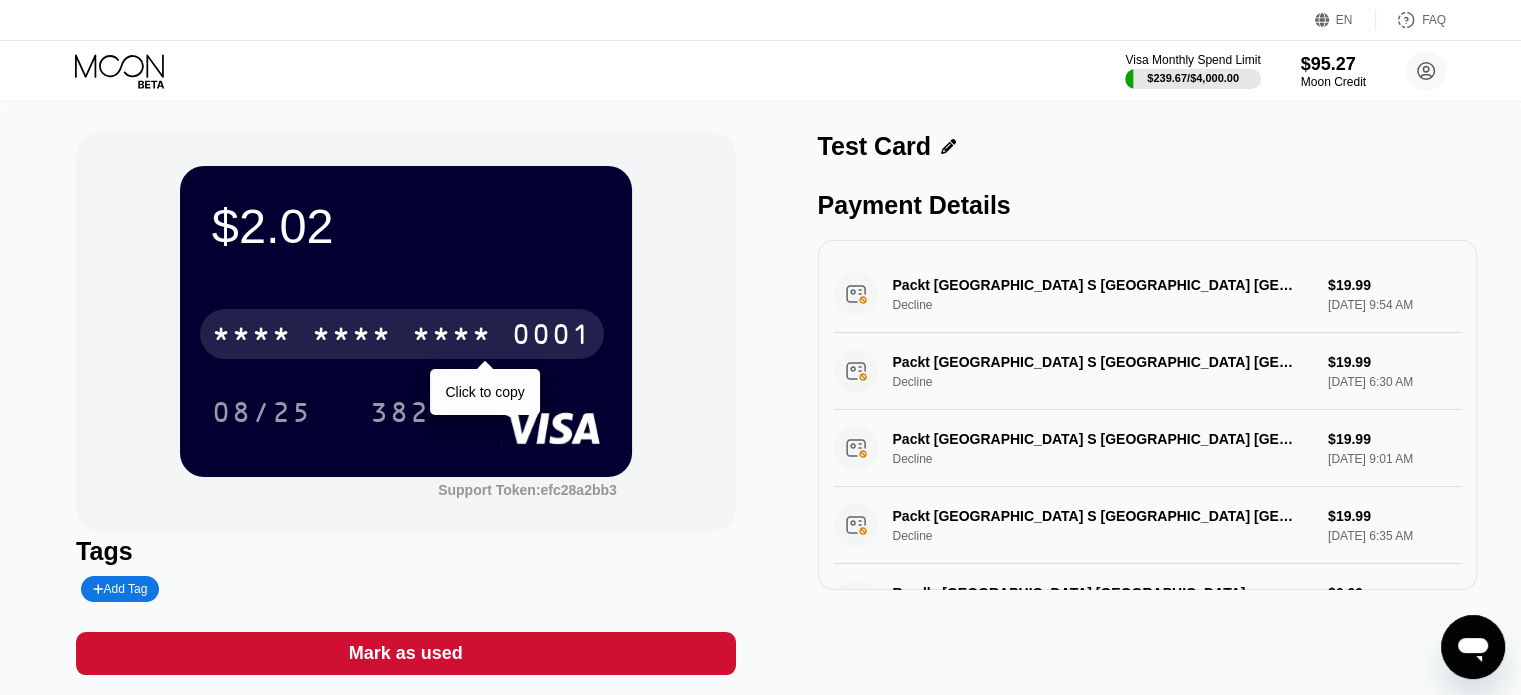 click on "* * * *" at bounding box center (352, 337) 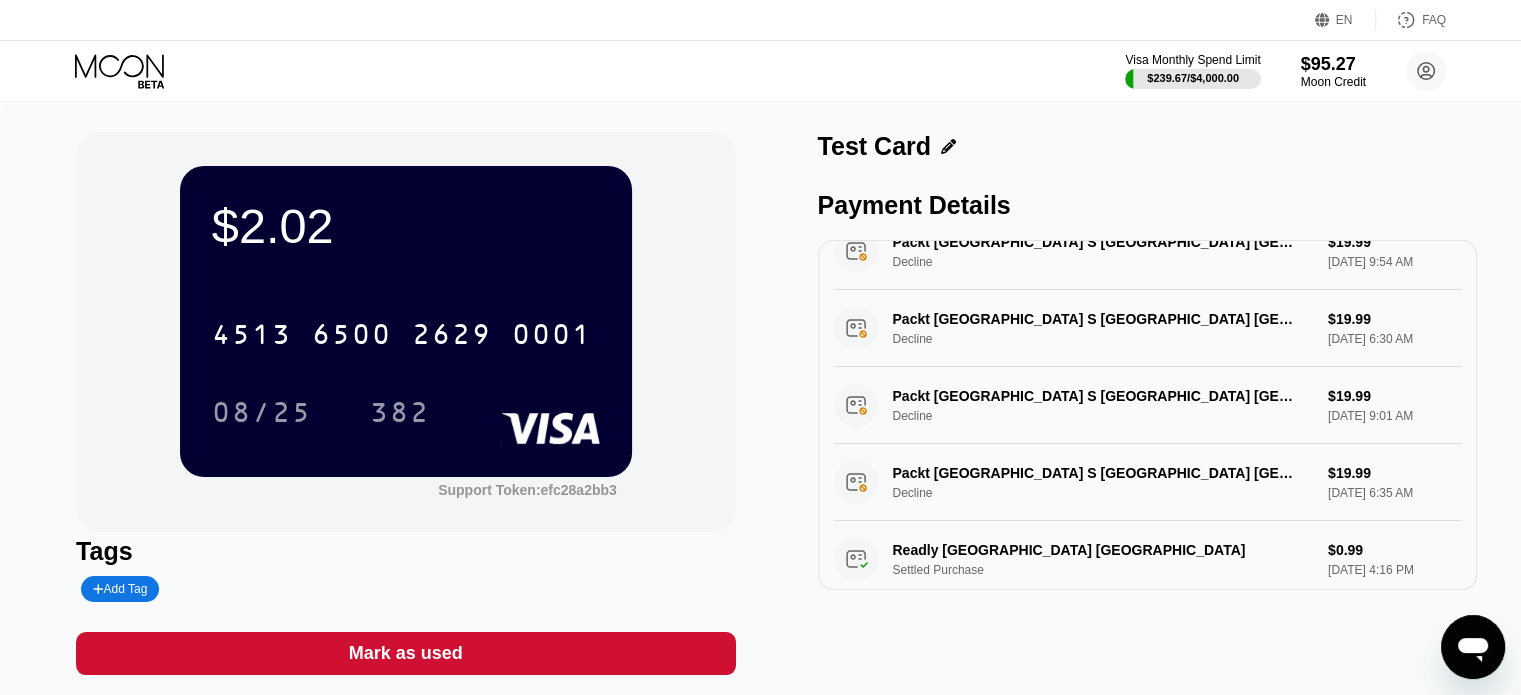scroll, scrollTop: 100, scrollLeft: 0, axis: vertical 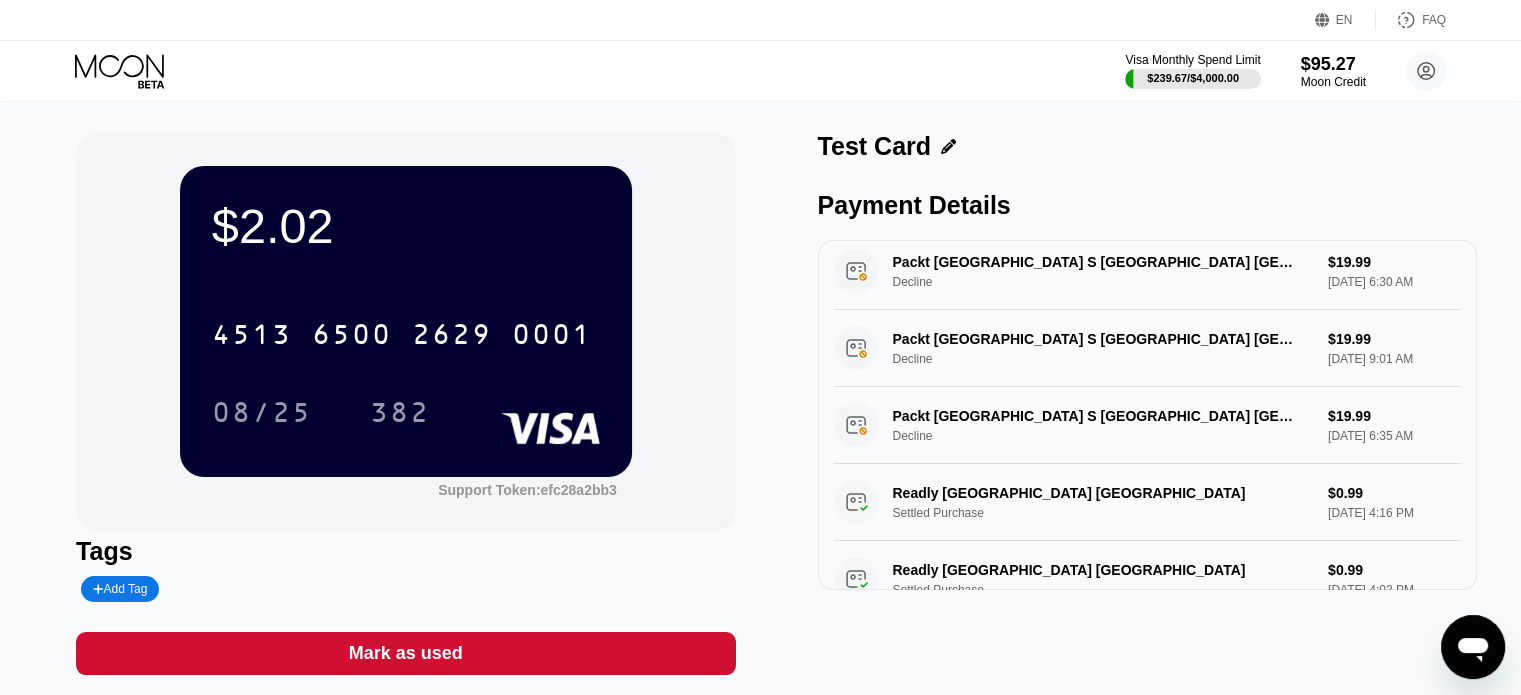 click on "Visa Monthly Spend Limit $239.67 / $4,000.00 $95.27 Moon Credit Hossein Ghorbani thehosseinxo@gmail.com  Home Settings Support Careers About Us Log out Privacy policy Terms" at bounding box center [760, 71] 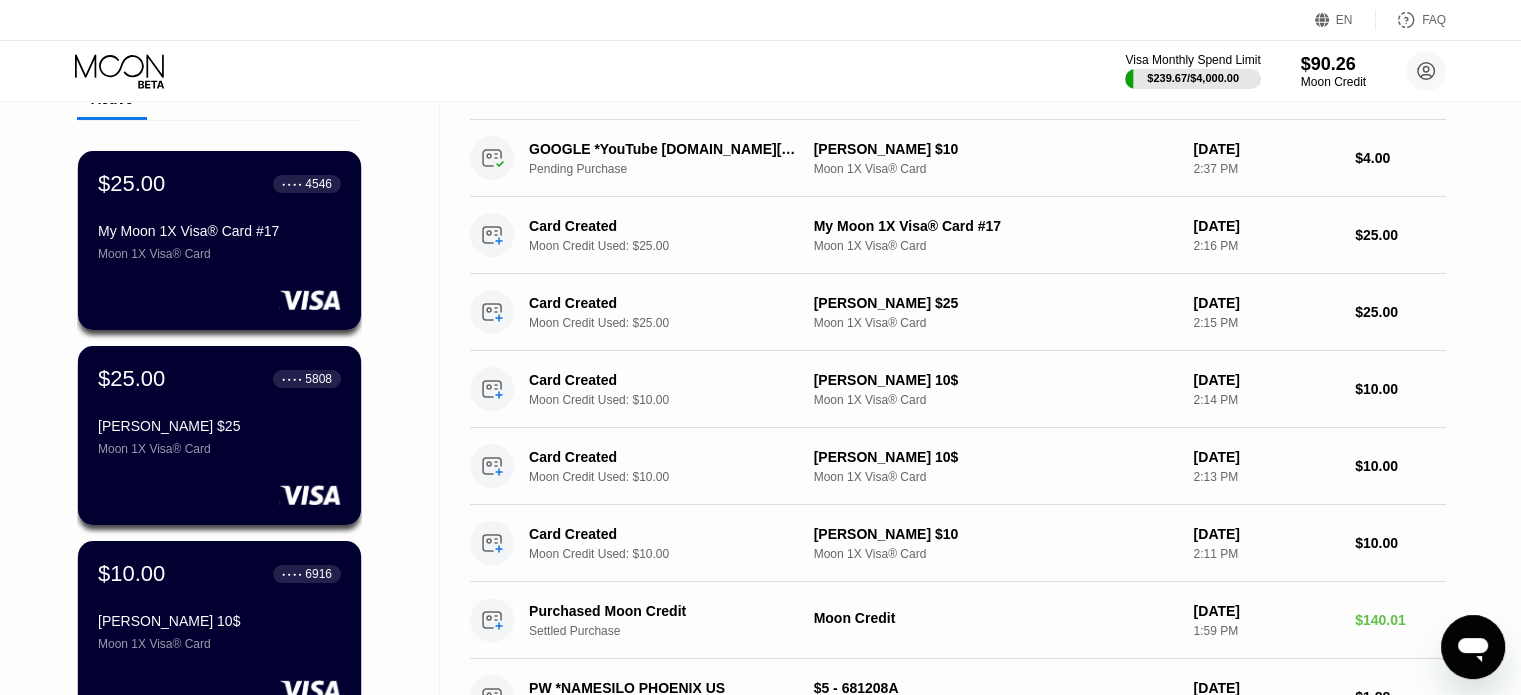 scroll, scrollTop: 100, scrollLeft: 0, axis: vertical 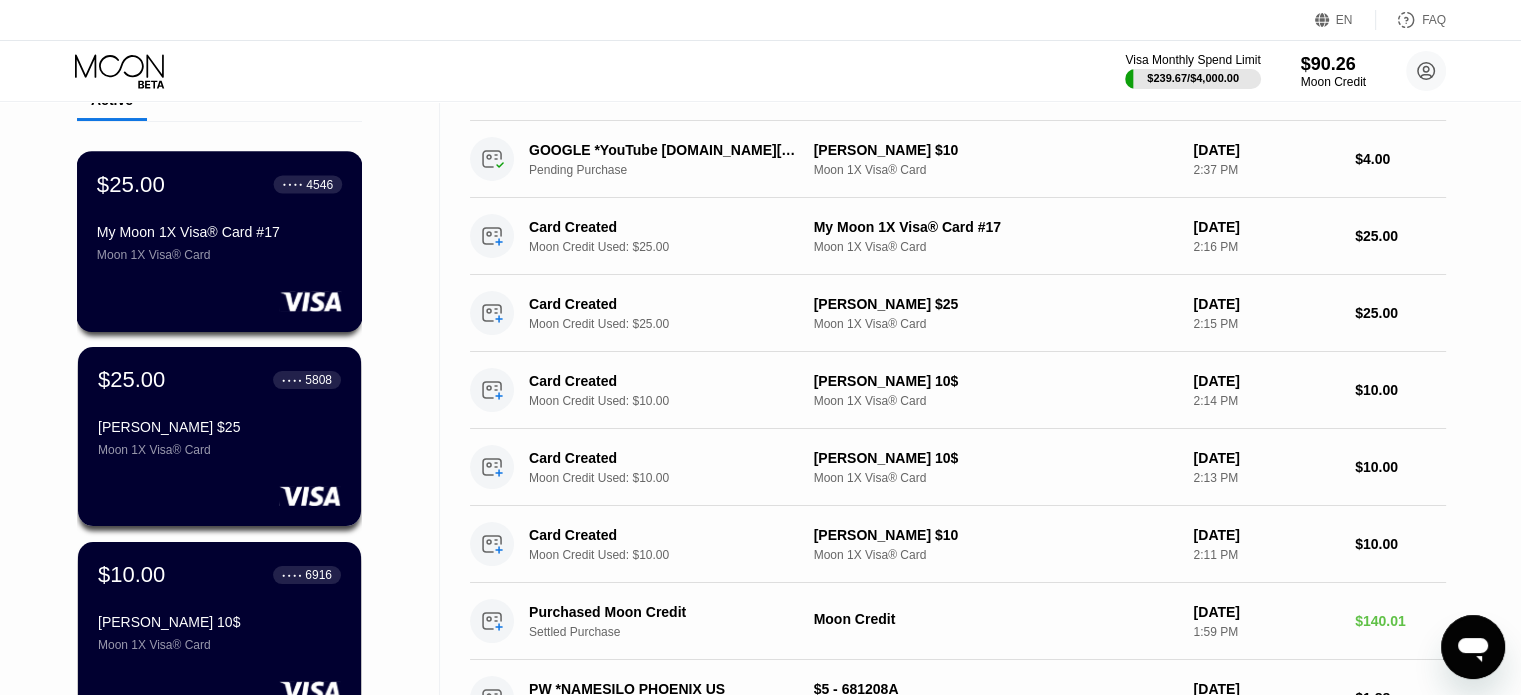 click on "$25.00 ● ● ● ● 4546 My Moon 1X Visa® Card #17 Moon 1X Visa® Card" at bounding box center [220, 241] 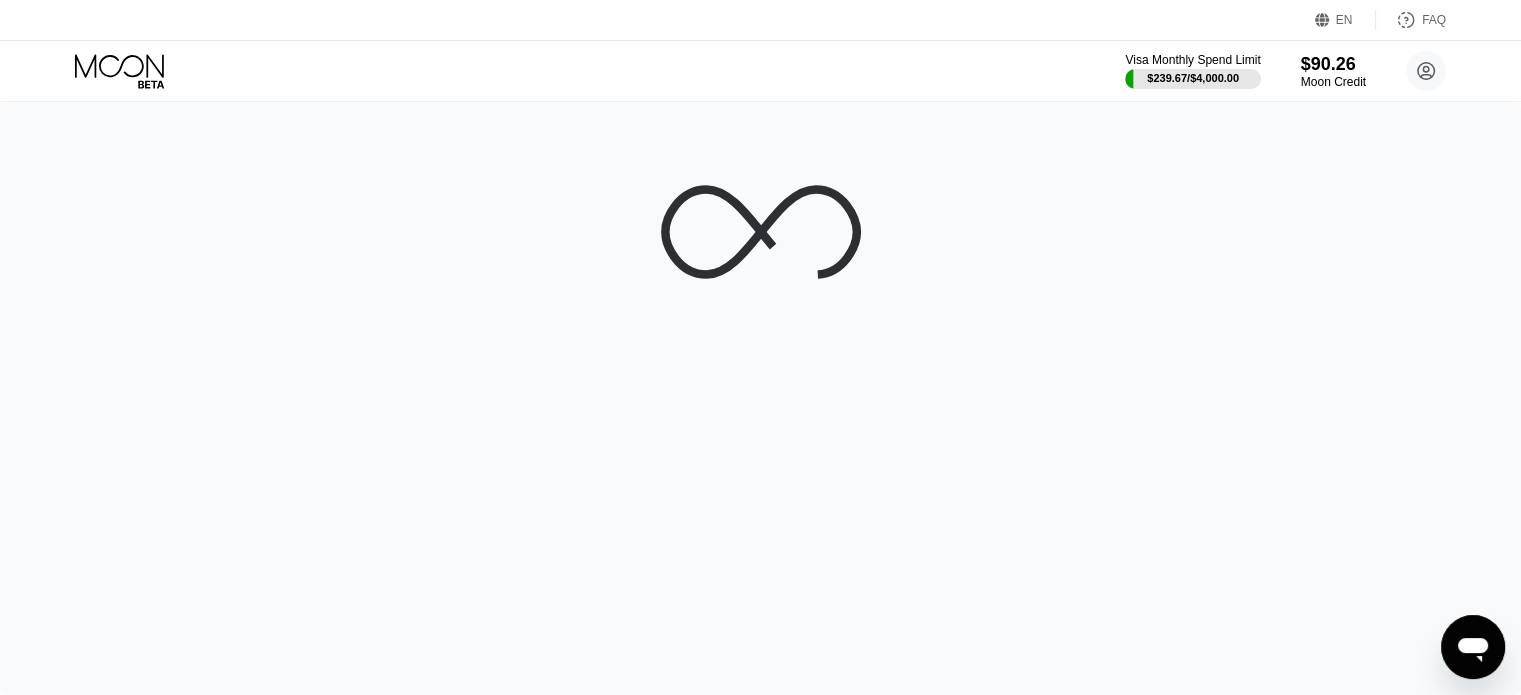 scroll, scrollTop: 0, scrollLeft: 0, axis: both 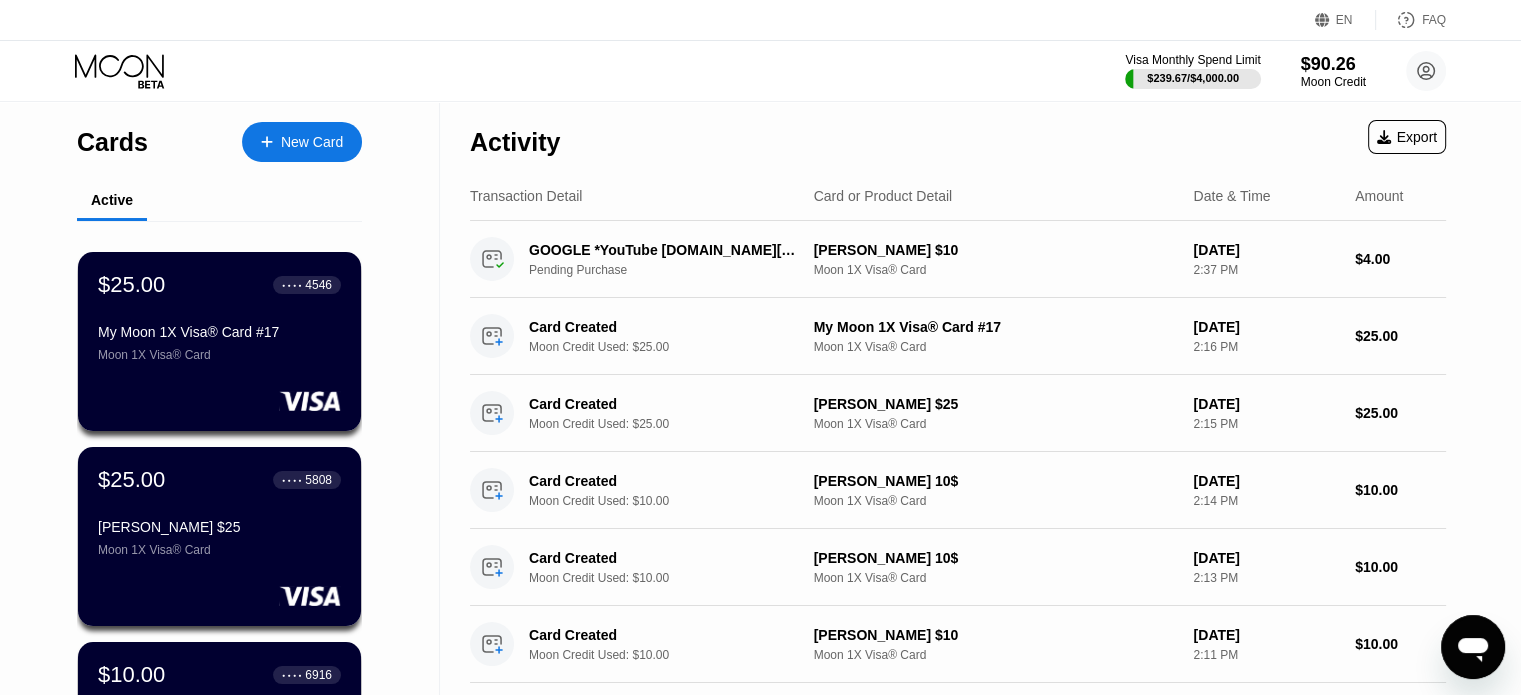 click on "Cards" at bounding box center (112, 142) 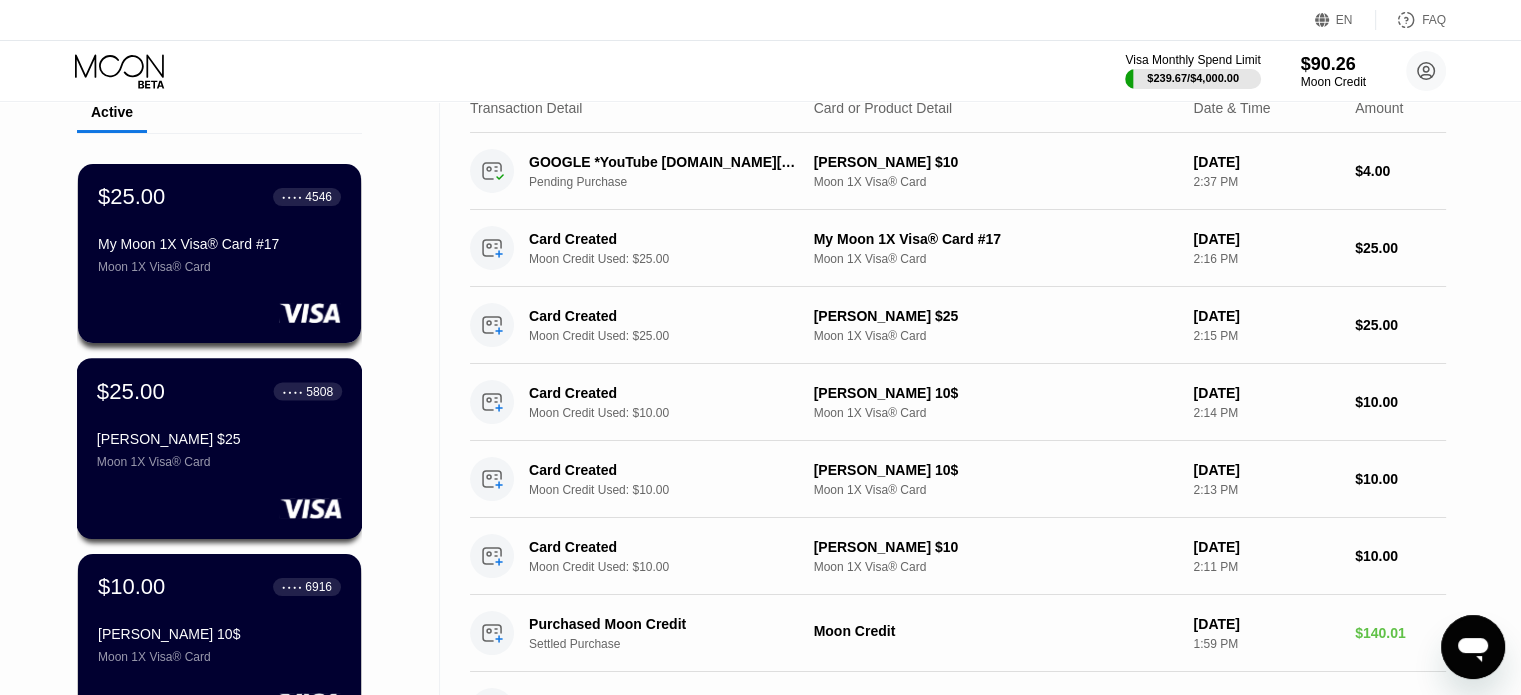 scroll, scrollTop: 0, scrollLeft: 0, axis: both 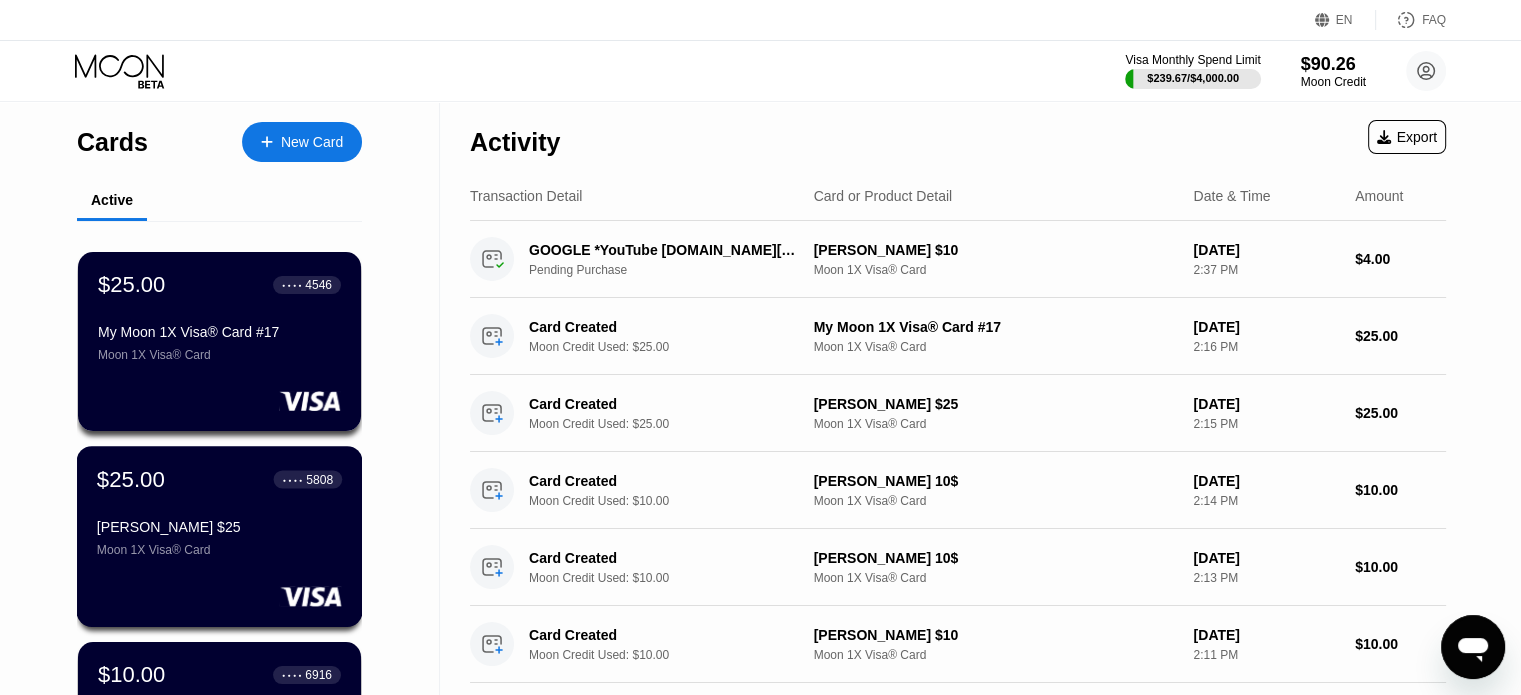 click on "$25.00 ● ● ● ● 5808 Monica $25 Moon 1X Visa® Card" at bounding box center [219, 511] 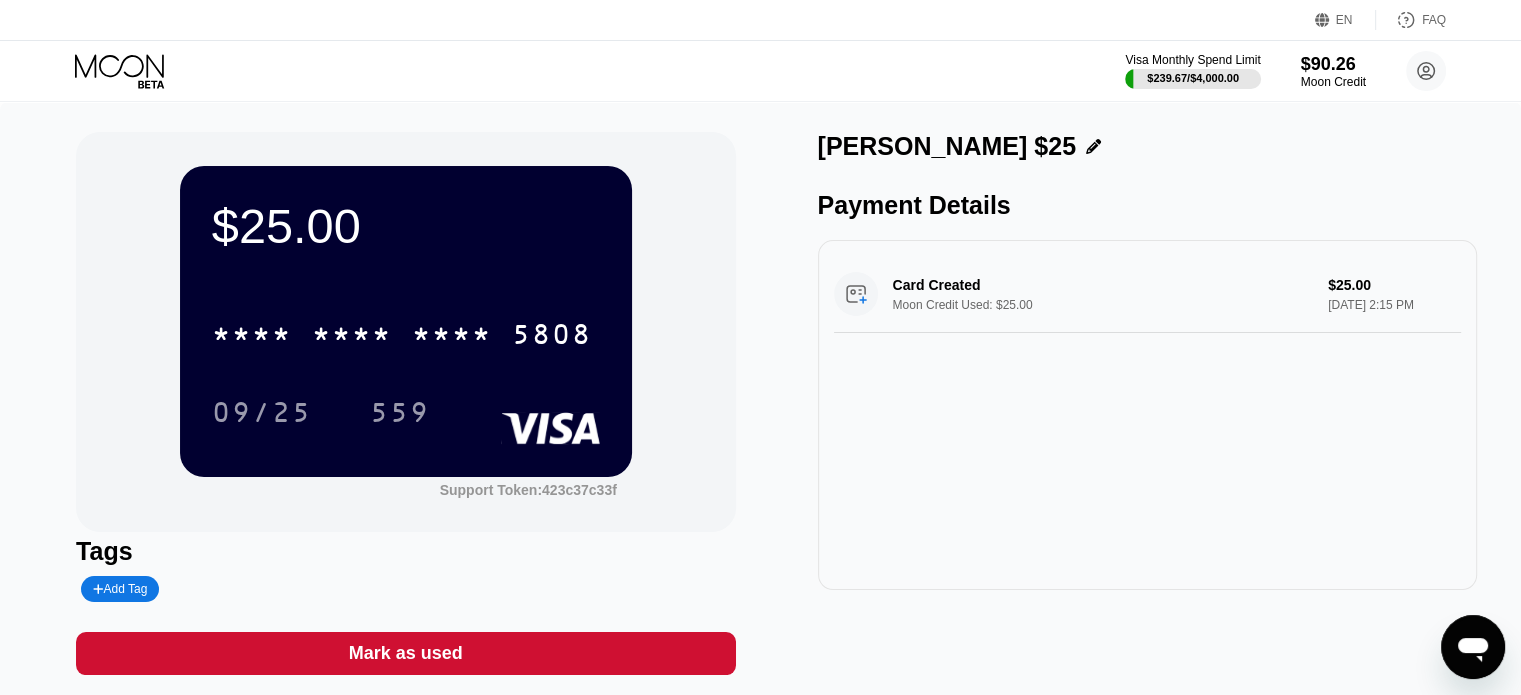 click on "$25.00 * * * * * * * * * * * * 5808 09/25 559 Support Token:  423c37c33f Tags  Add Tag Mark as used Monica $25 Payment Details Card Created Moon Credit Used: $25.00 $25.00 Jul 13, 2025 2:15 PM" at bounding box center (760, 403) 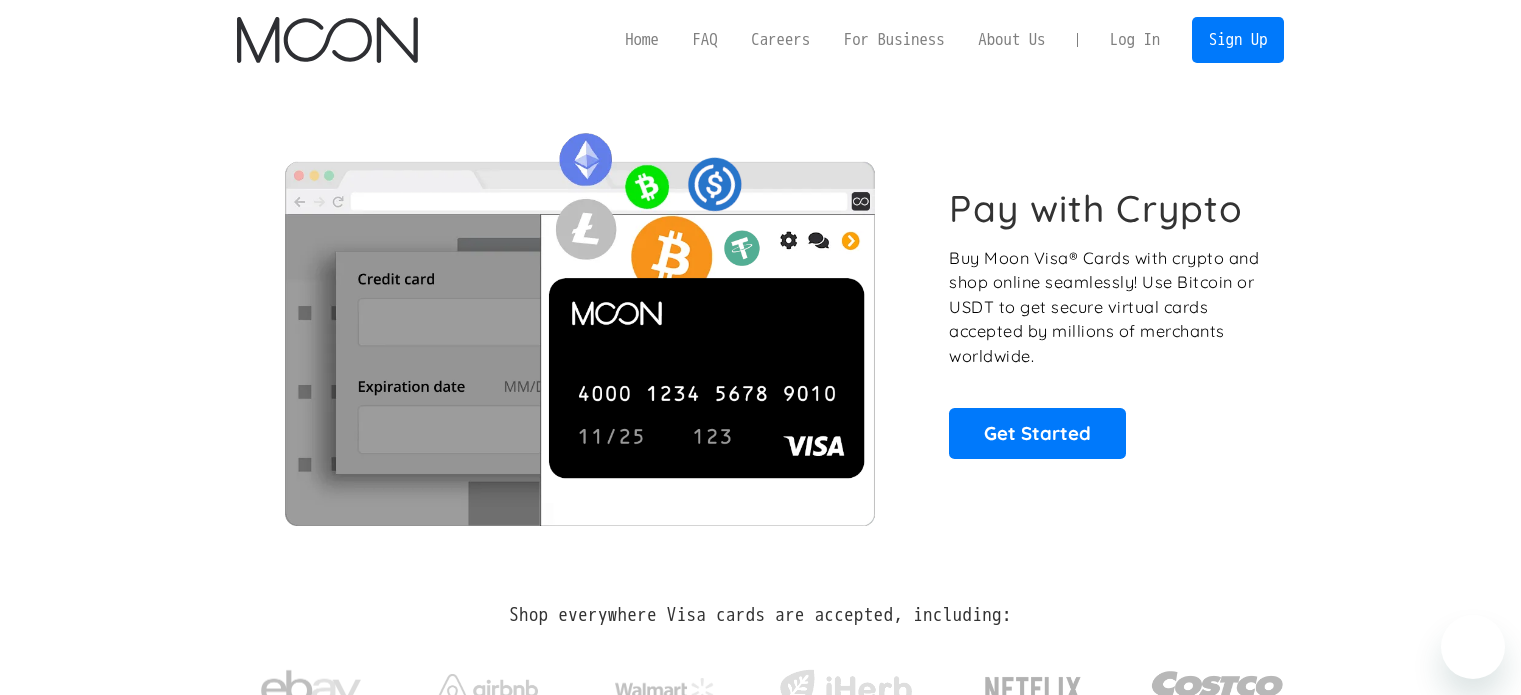 scroll, scrollTop: 0, scrollLeft: 0, axis: both 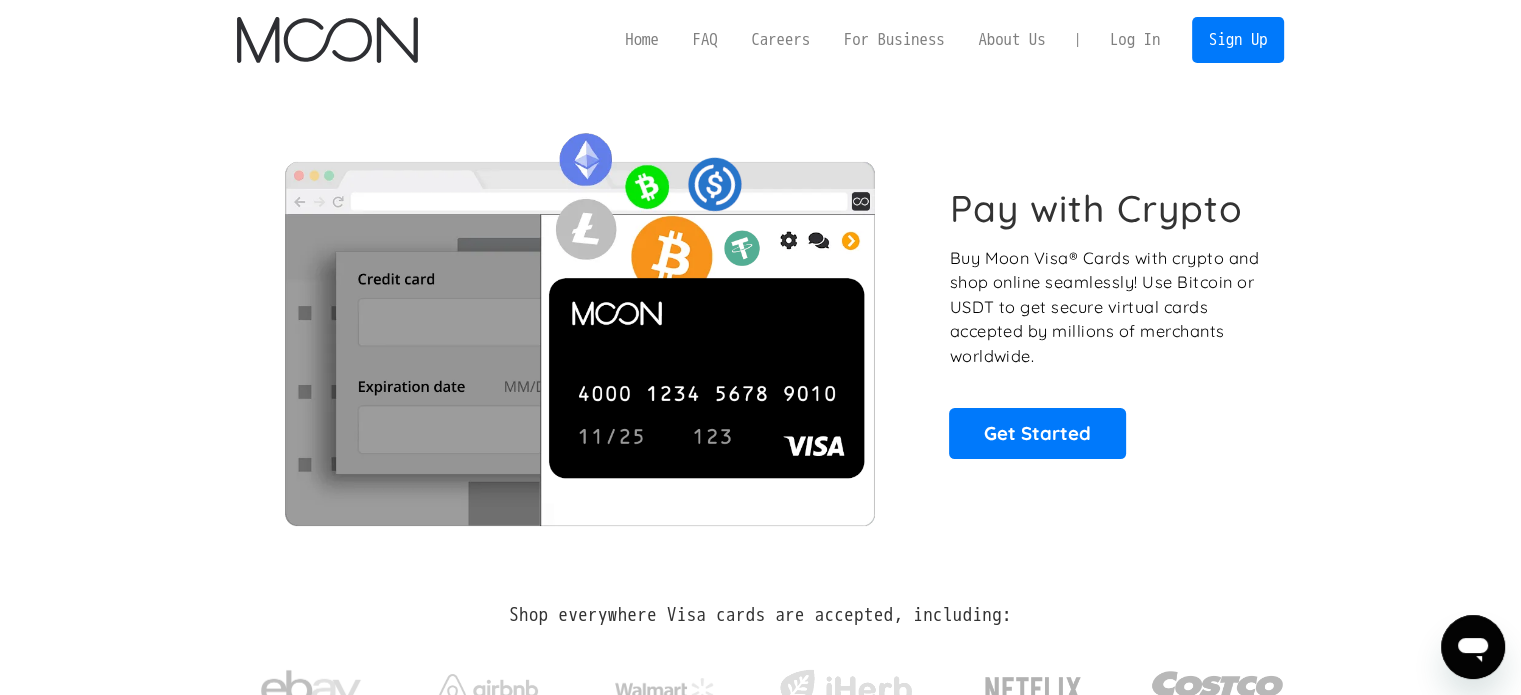 click on "Log In Sign Up" at bounding box center [1188, 39] 